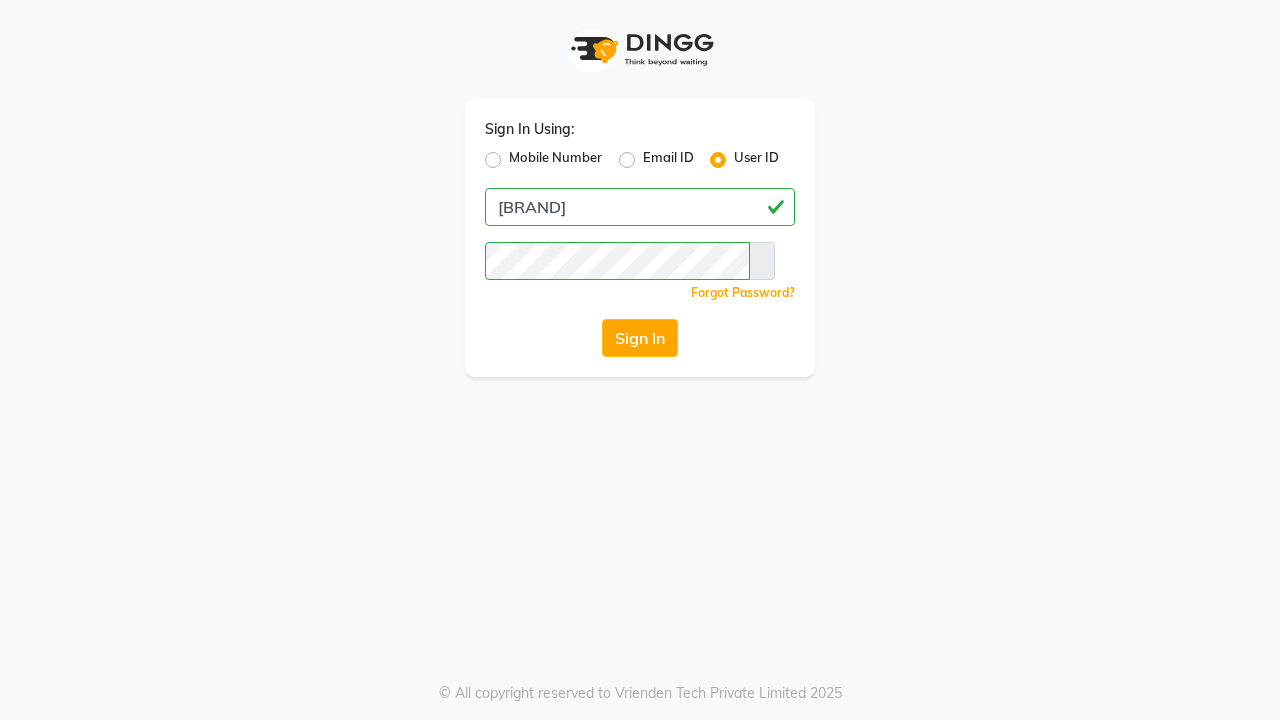 scroll, scrollTop: 0, scrollLeft: 0, axis: both 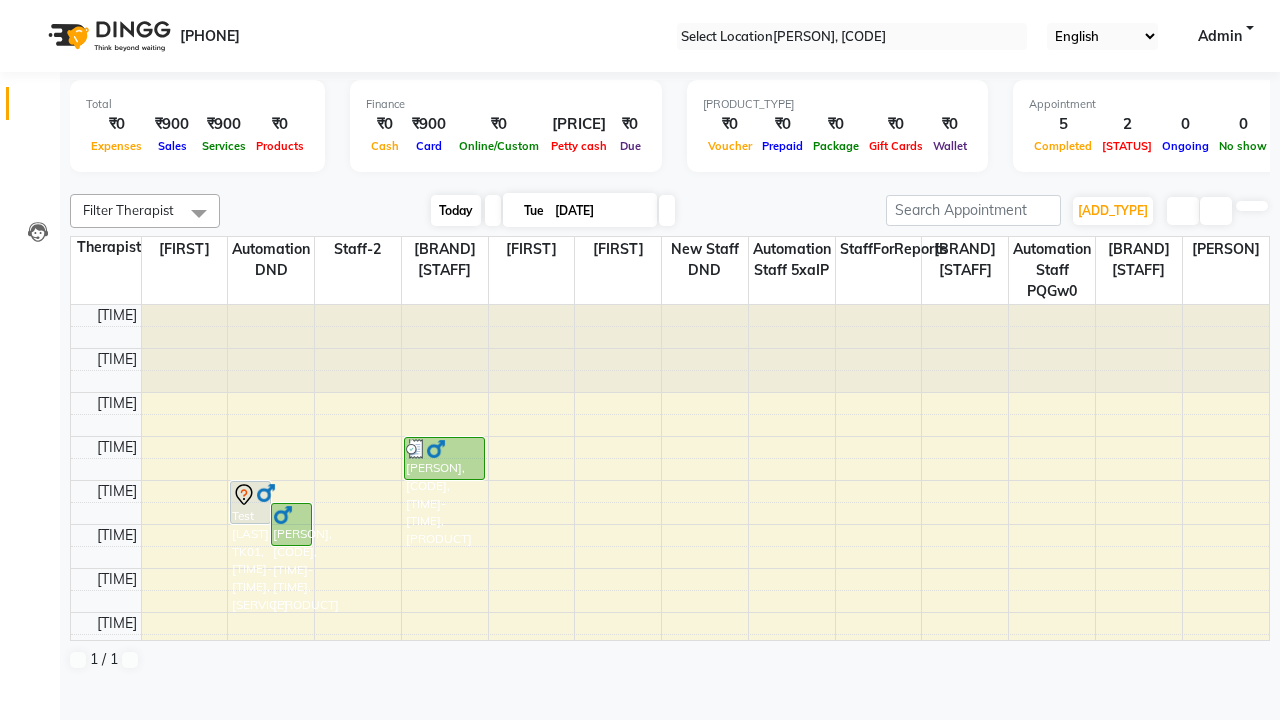 click on "Today" at bounding box center (456, 210) 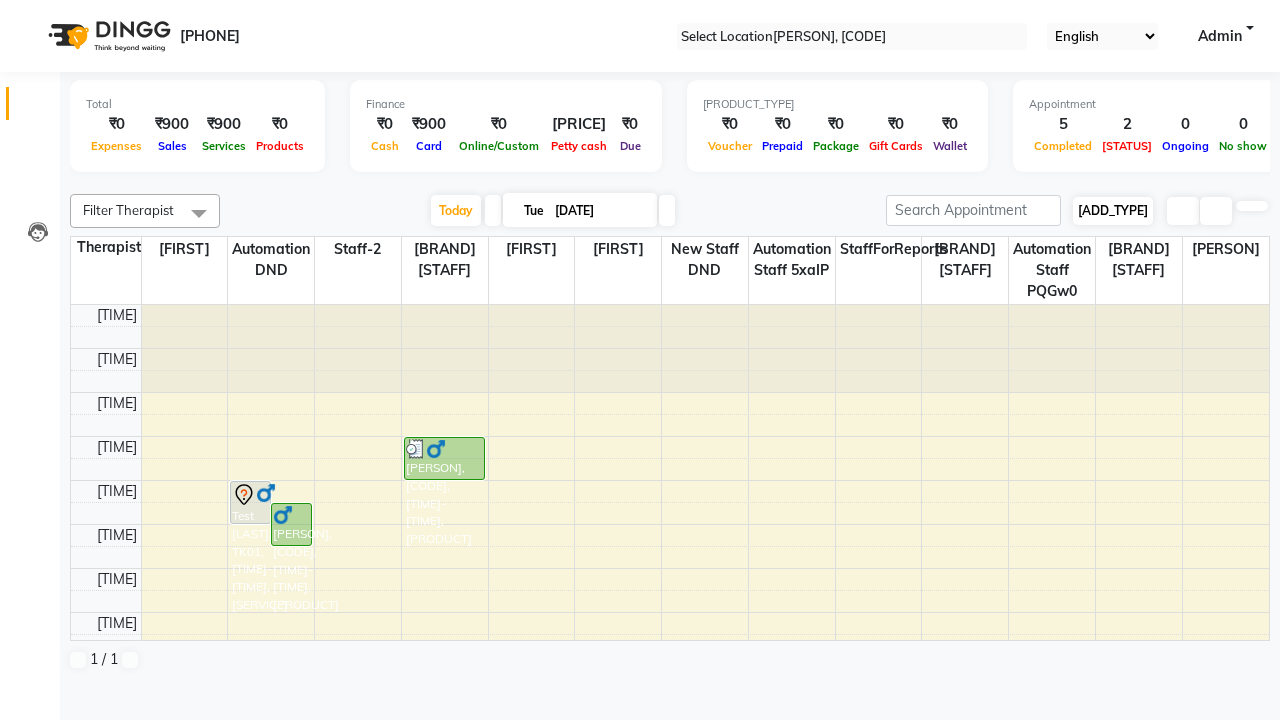 click on "[ADD_TYPE]" at bounding box center [1113, 210] 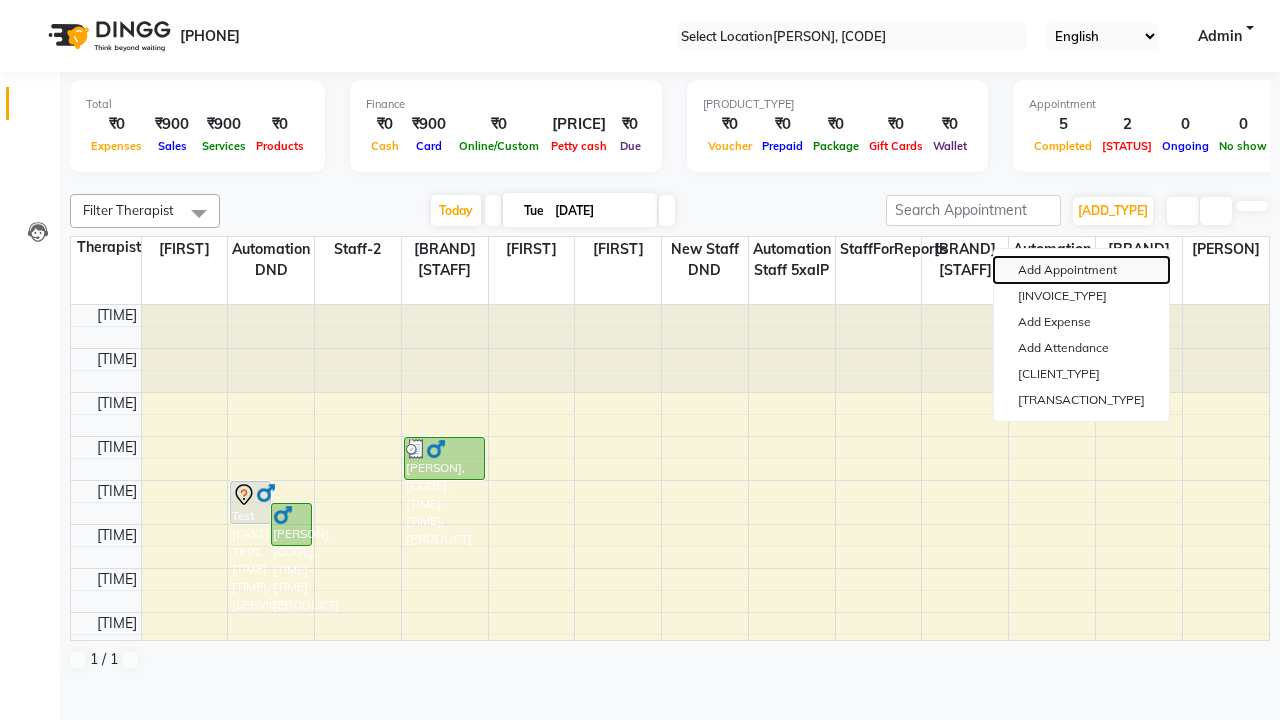 click on "Add Appointment" at bounding box center [1081, 270] 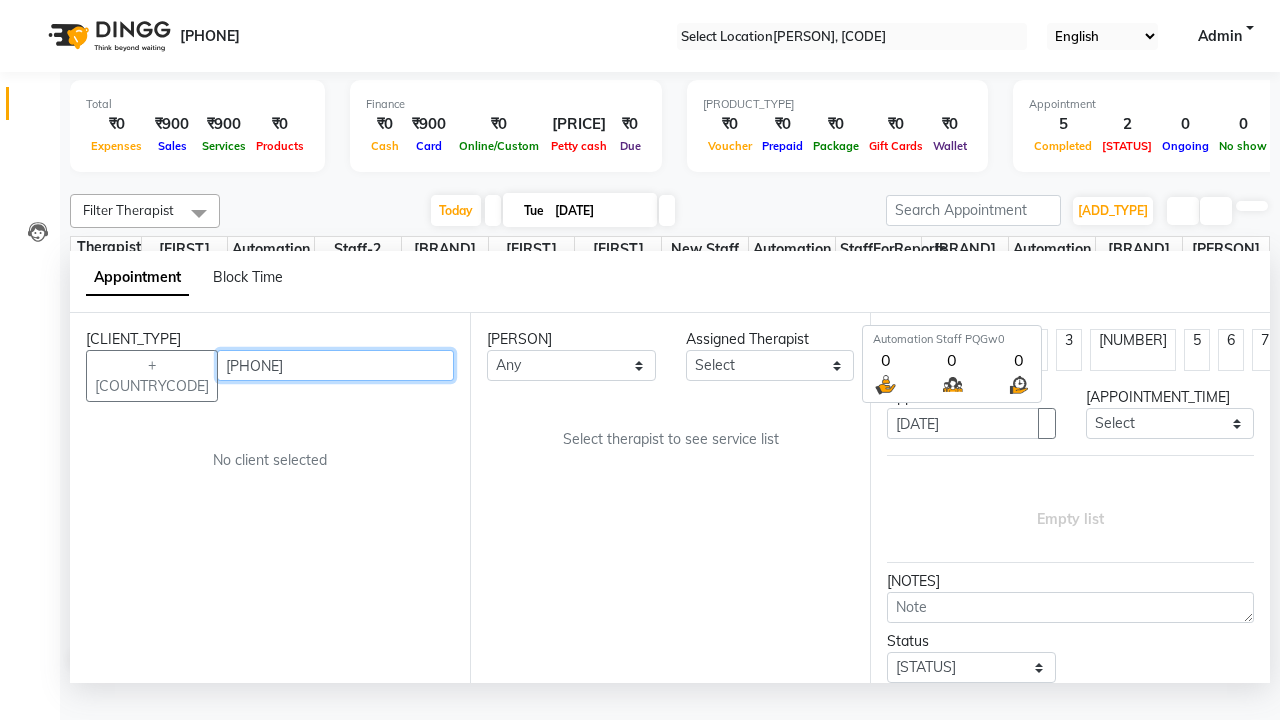 scroll, scrollTop: 1, scrollLeft: 0, axis: vertical 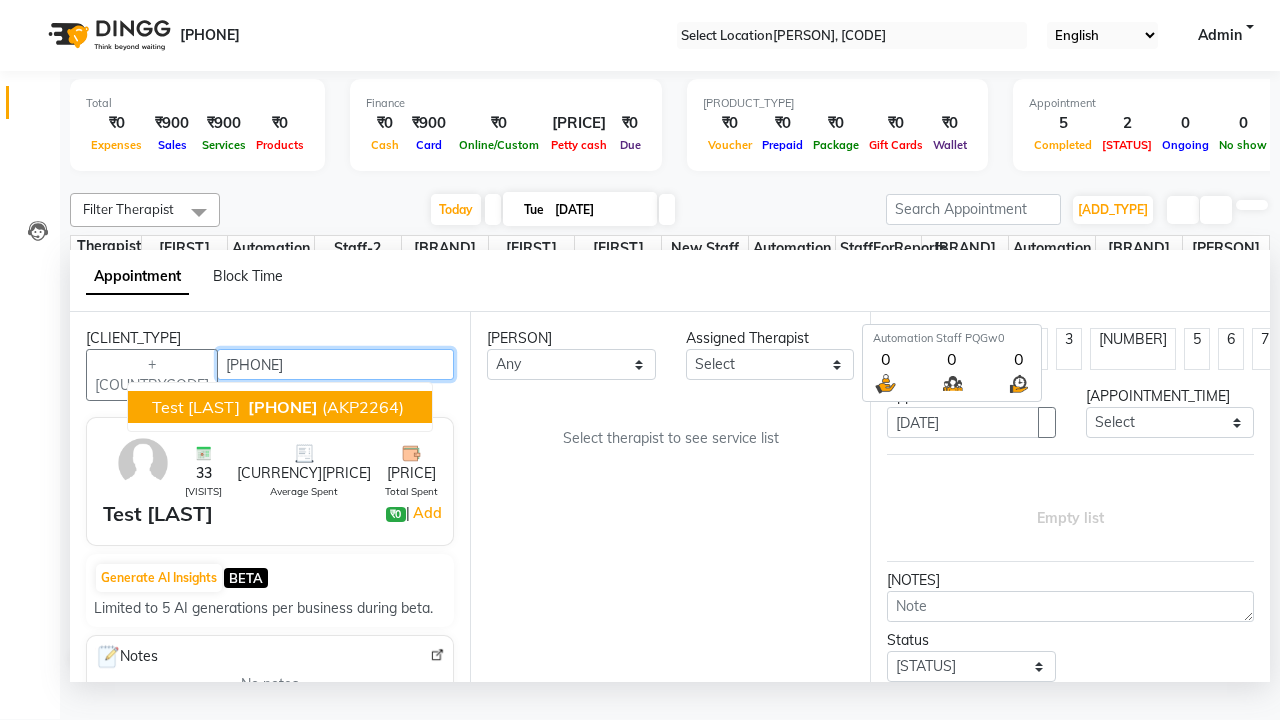 click on "[PHONE]" at bounding box center (283, 407) 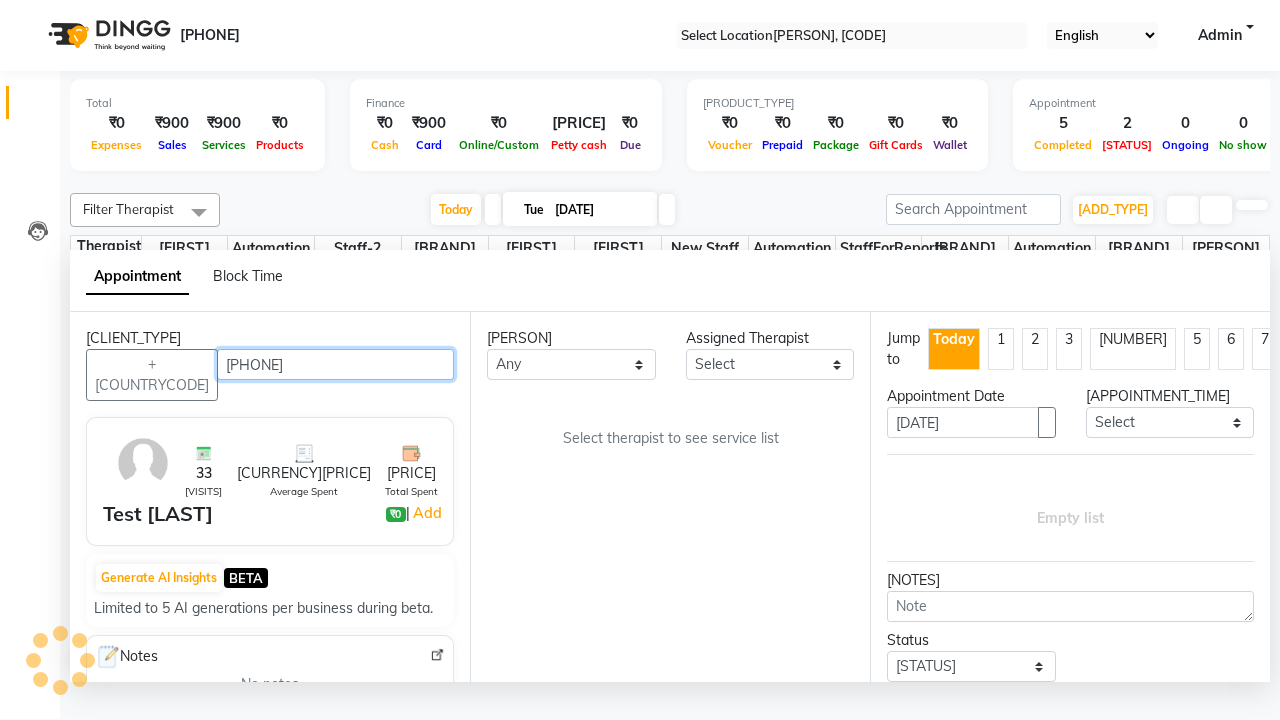 scroll, scrollTop: 0, scrollLeft: 0, axis: both 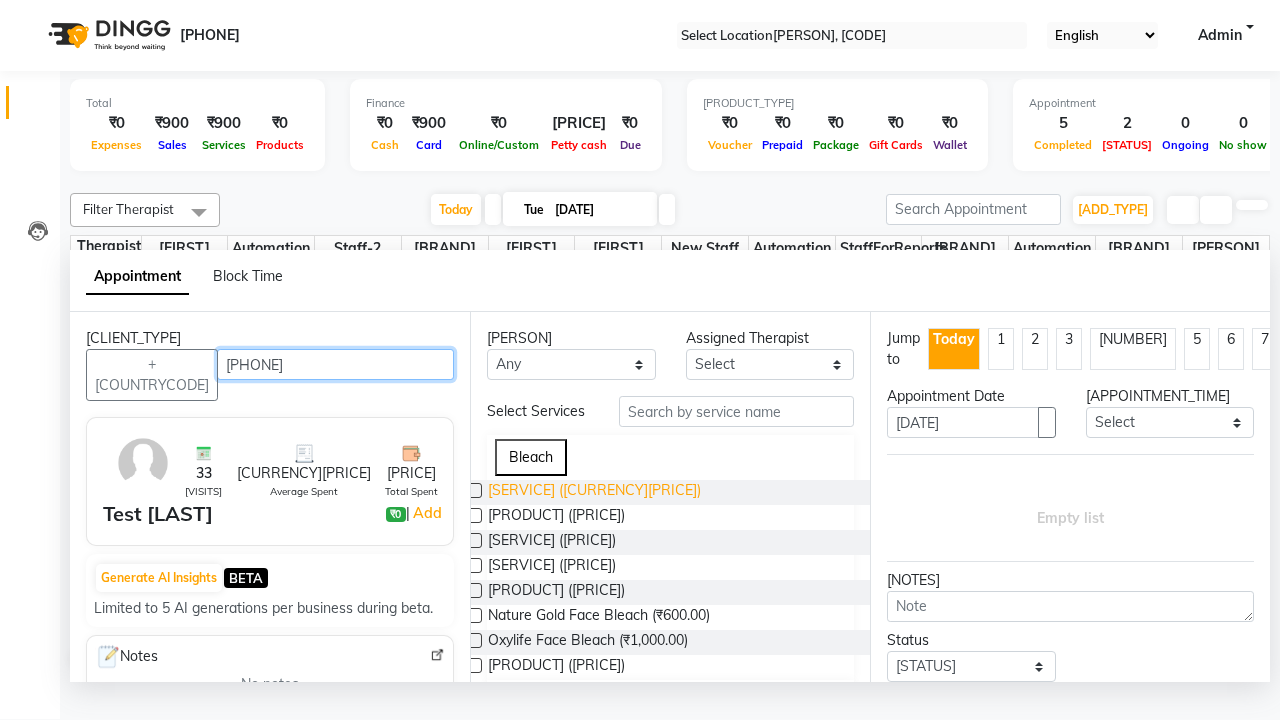 type on "[PHONE]" 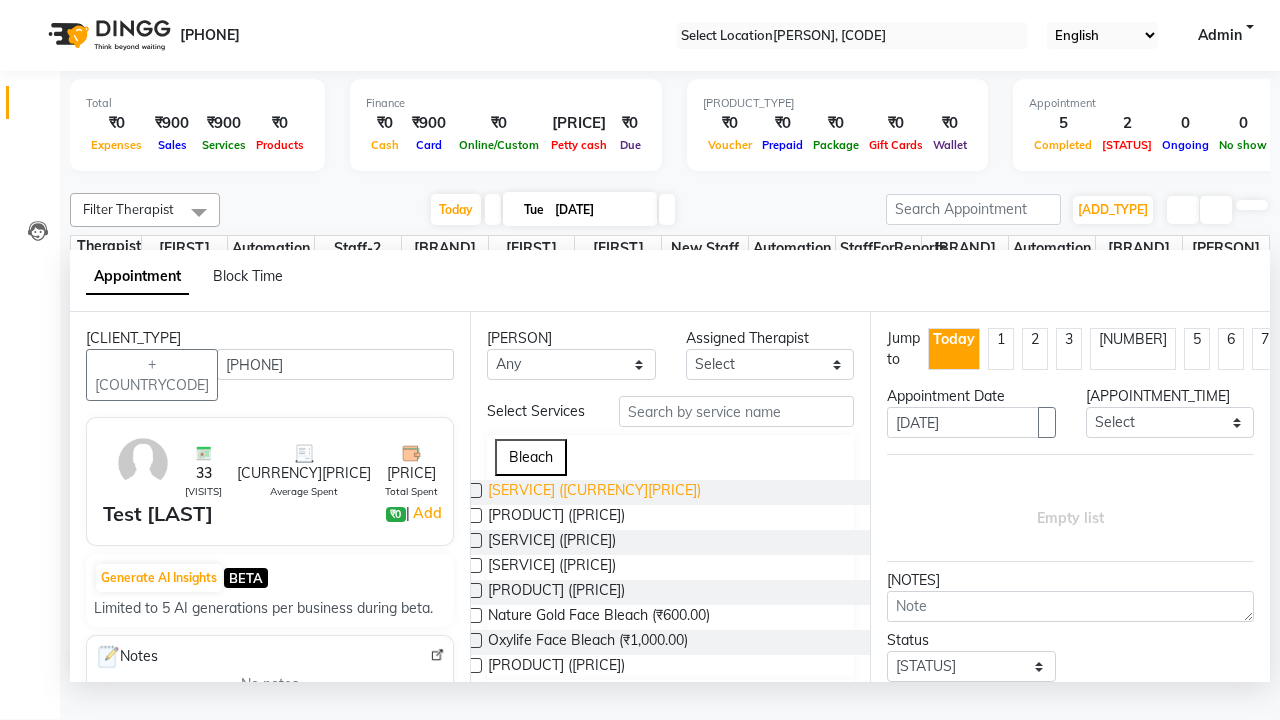 click on "[SERVICE] ([CURRENCY][PRICE])" at bounding box center [594, 492] 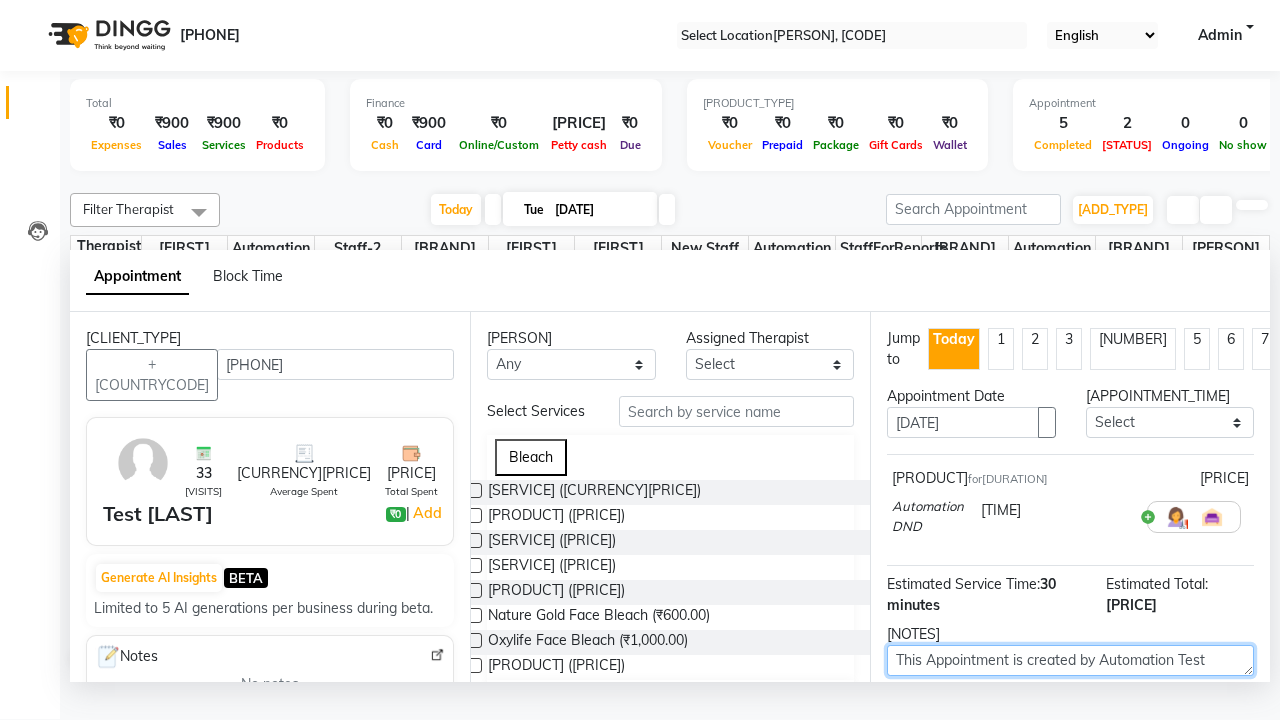 type on "This Appointment is created by Automation Test" 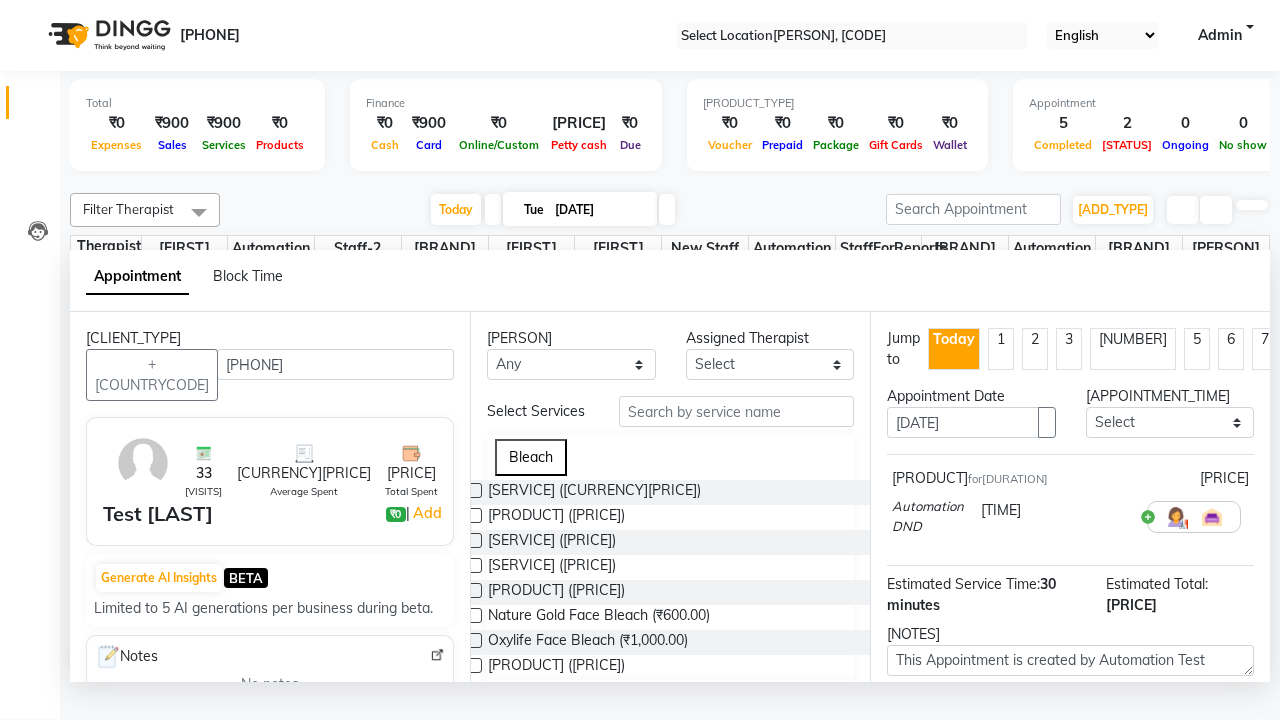 click at bounding box center (1097, 787) 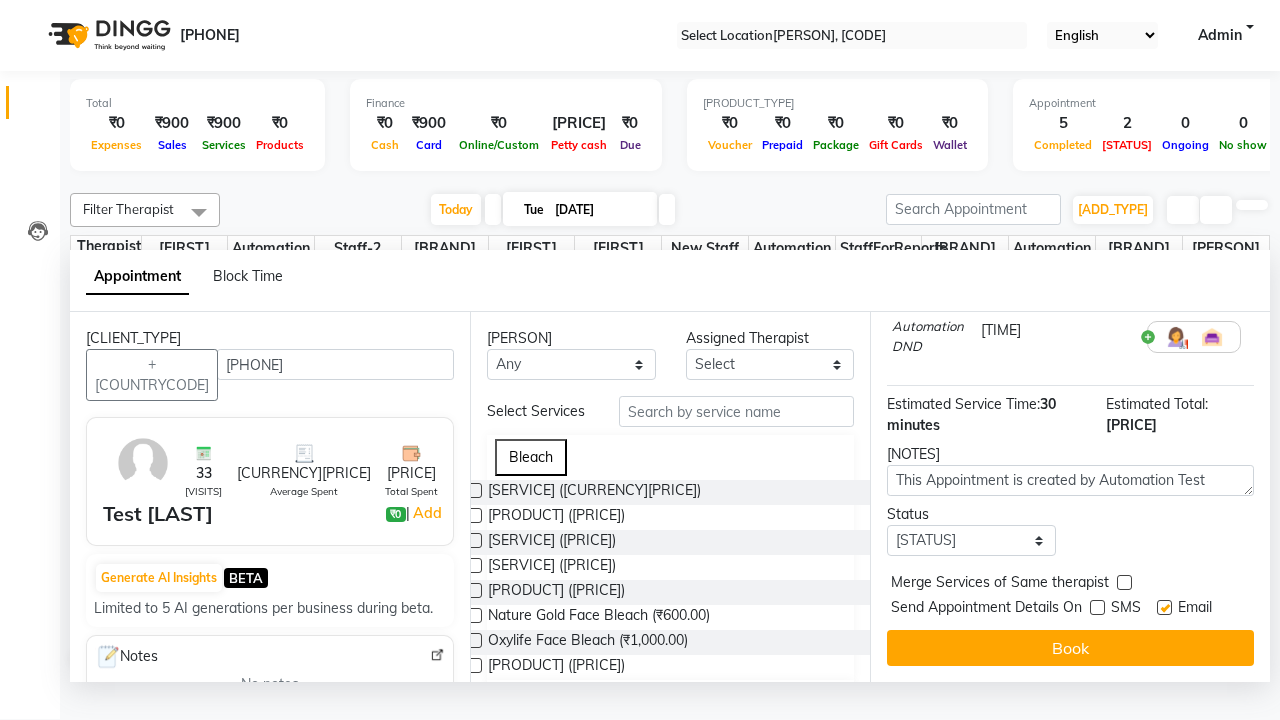 click at bounding box center (1164, 607) 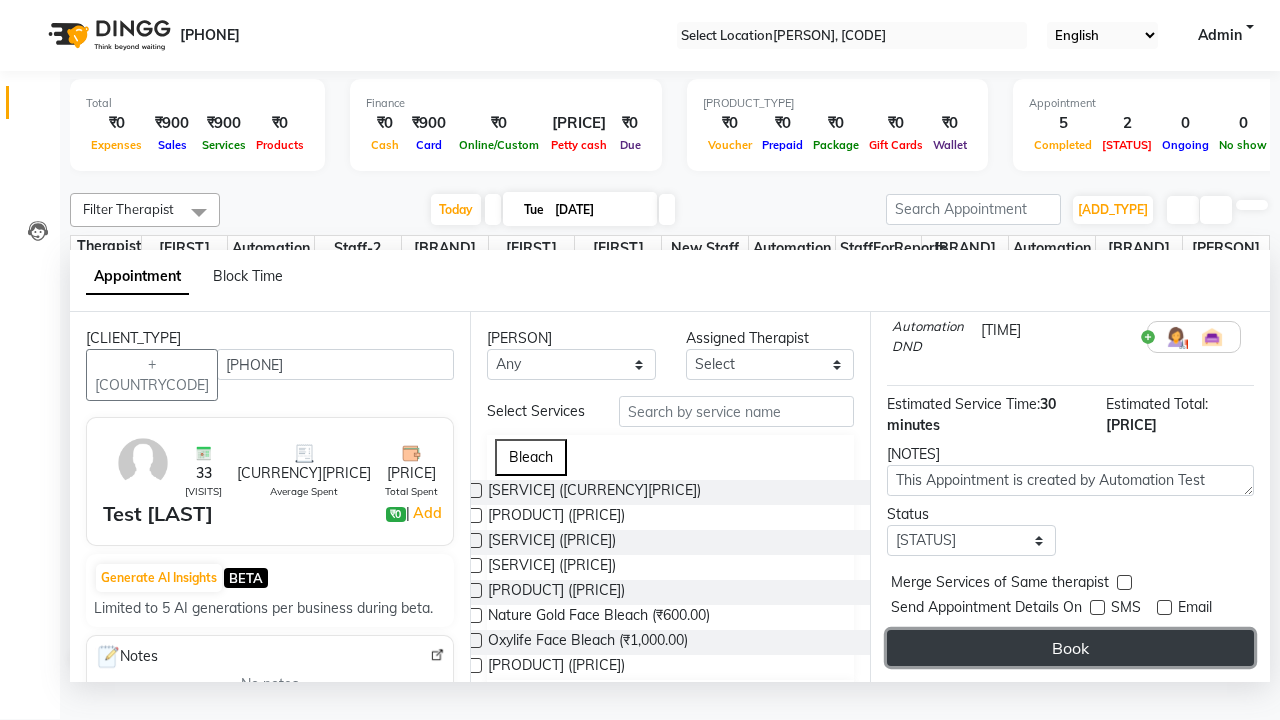 click on "Book" at bounding box center [1070, 648] 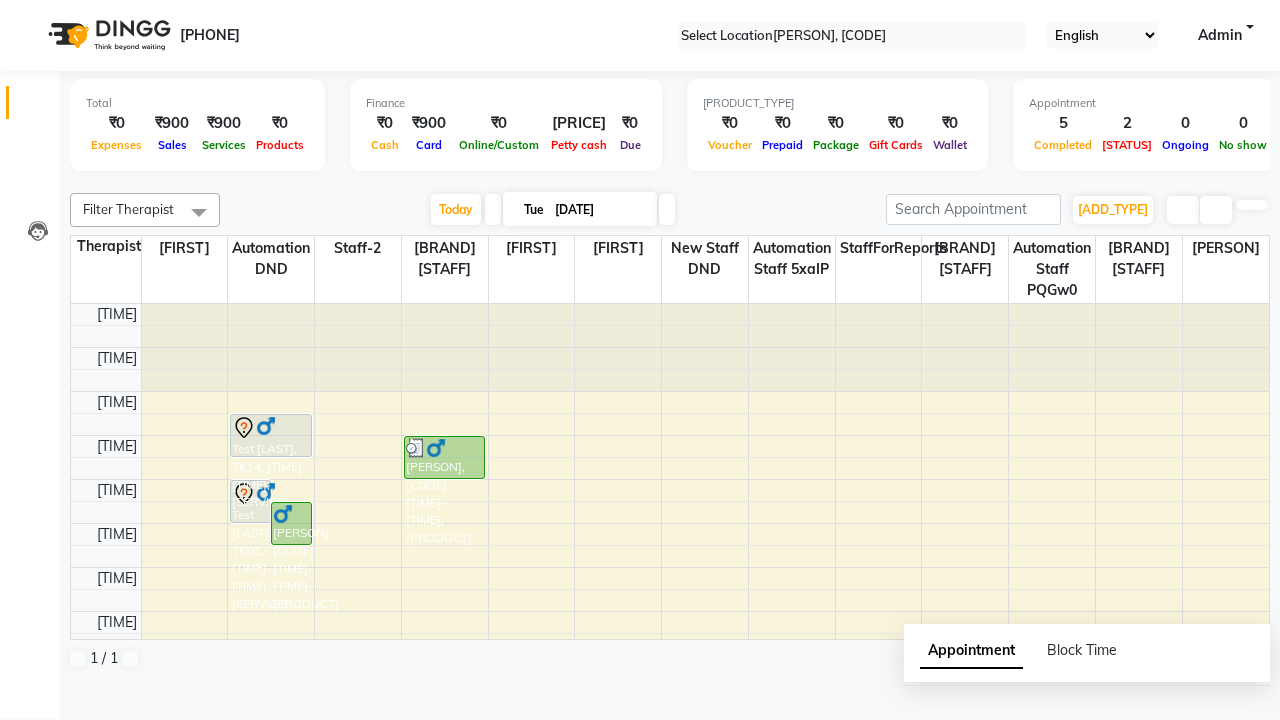 scroll, scrollTop: 0, scrollLeft: 0, axis: both 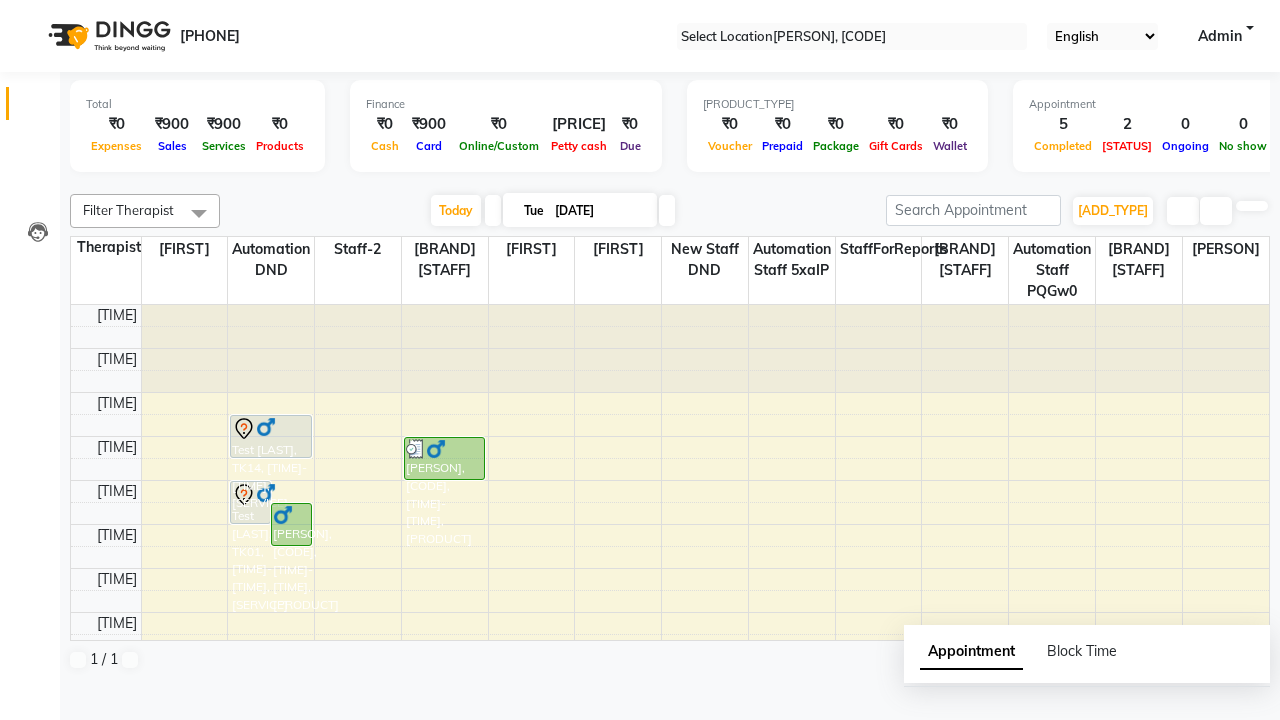 click on "Success" at bounding box center [640, 751] 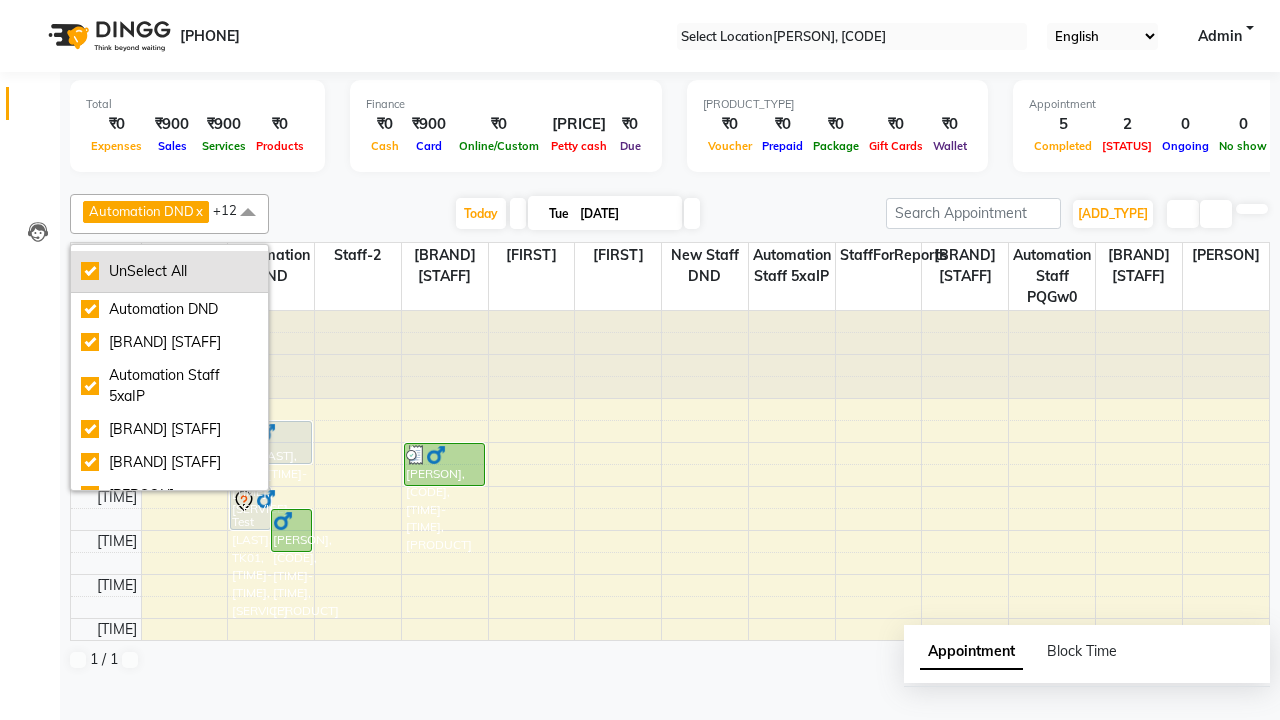 click on "UnSelect All" at bounding box center [169, 271] 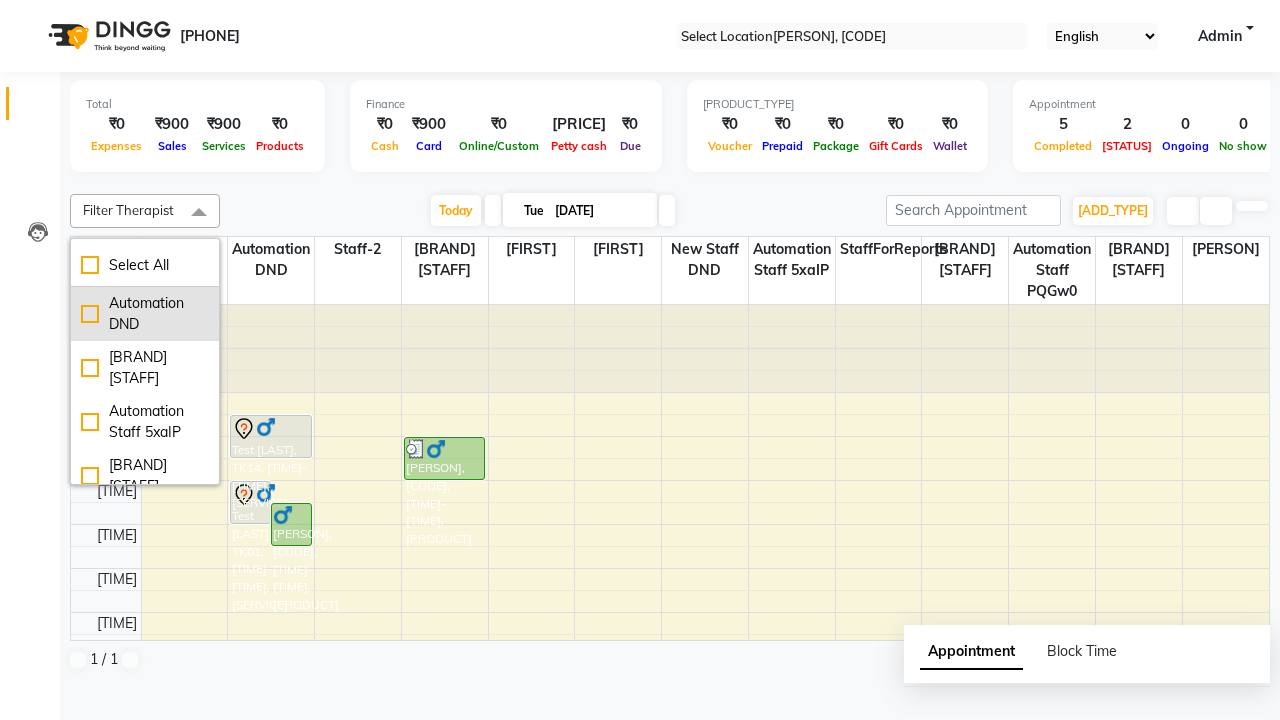 click on "Automation DND" at bounding box center (145, 314) 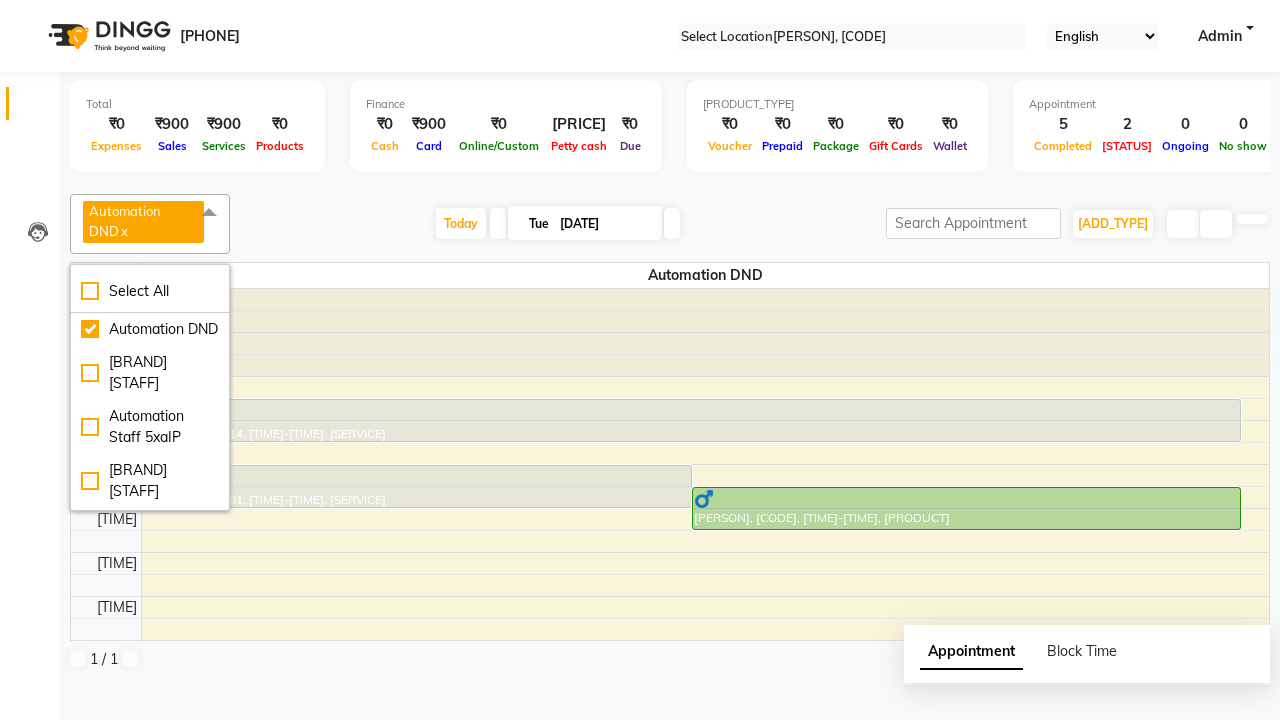 click at bounding box center [209, 213] 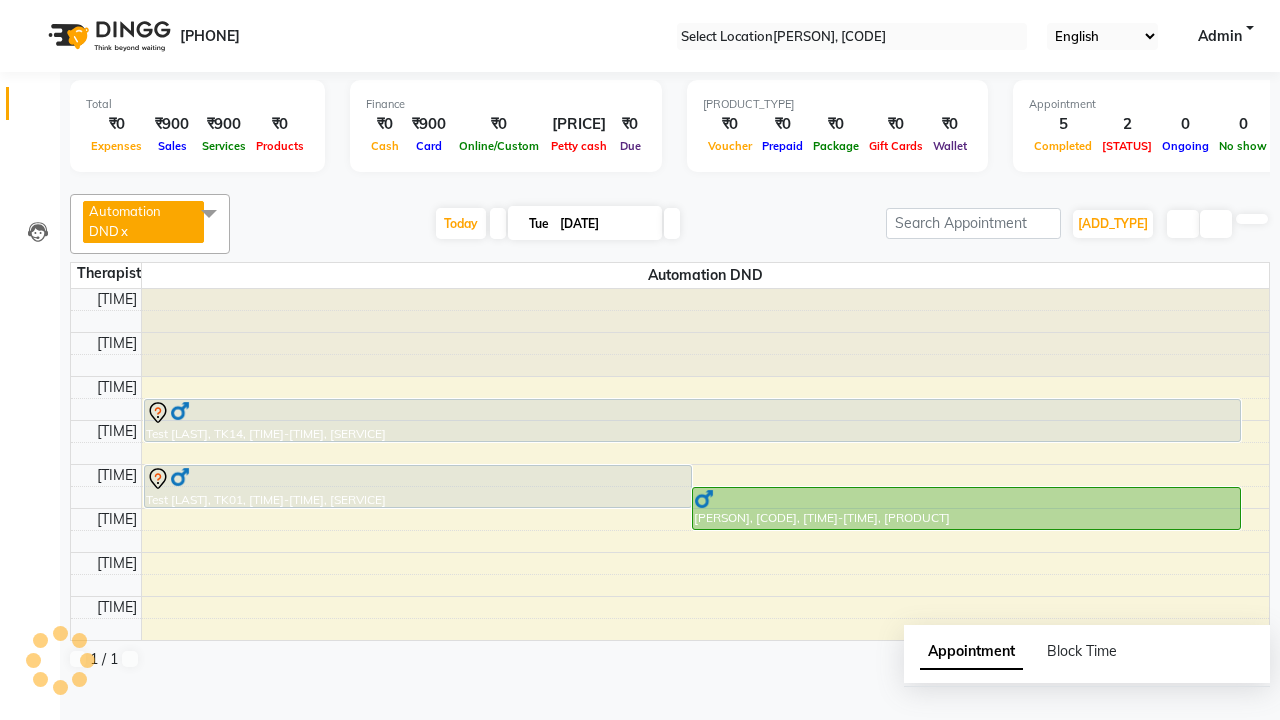 click at bounding box center (418, 479) 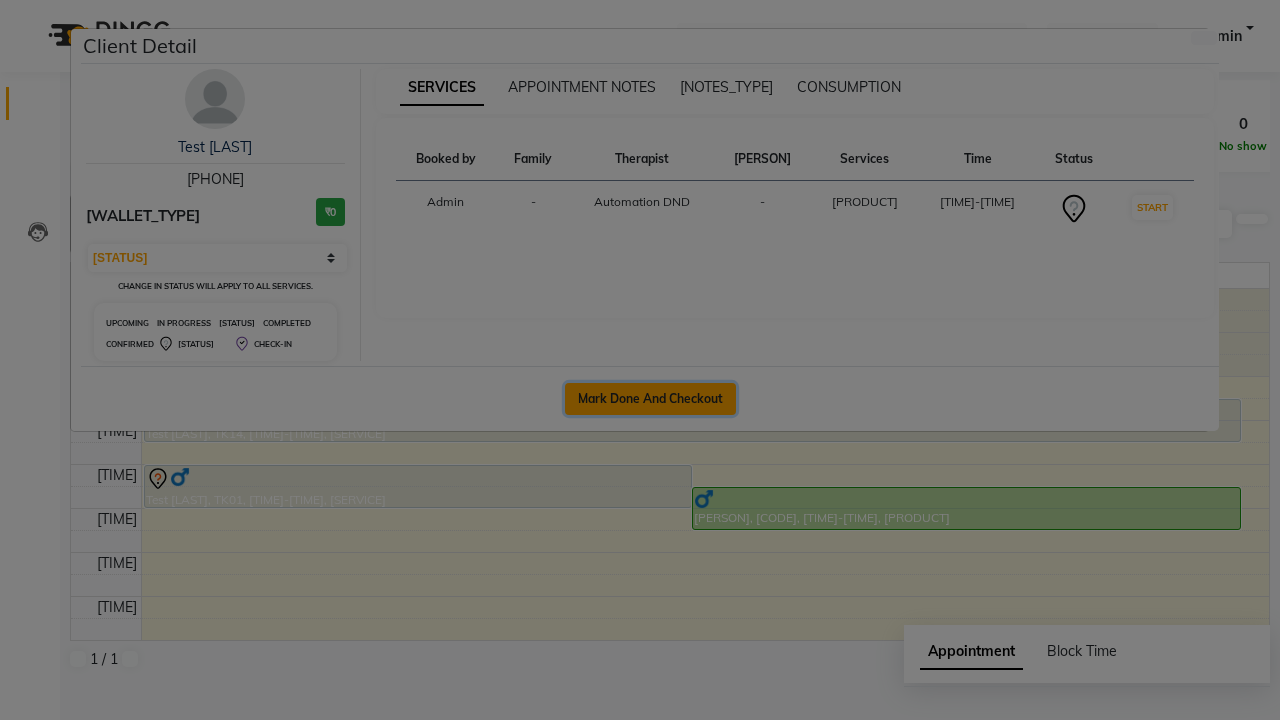 click on "Mark Done And Checkout" at bounding box center [650, 399] 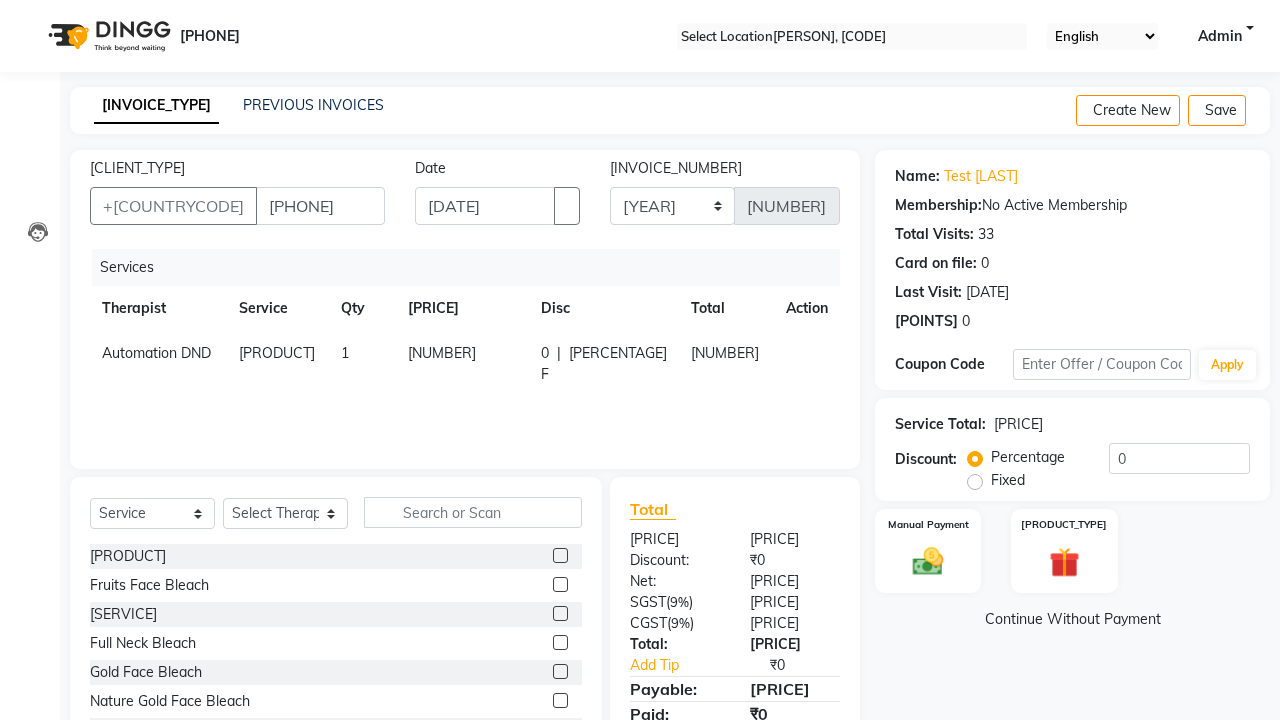 click at bounding box center (560, 584) 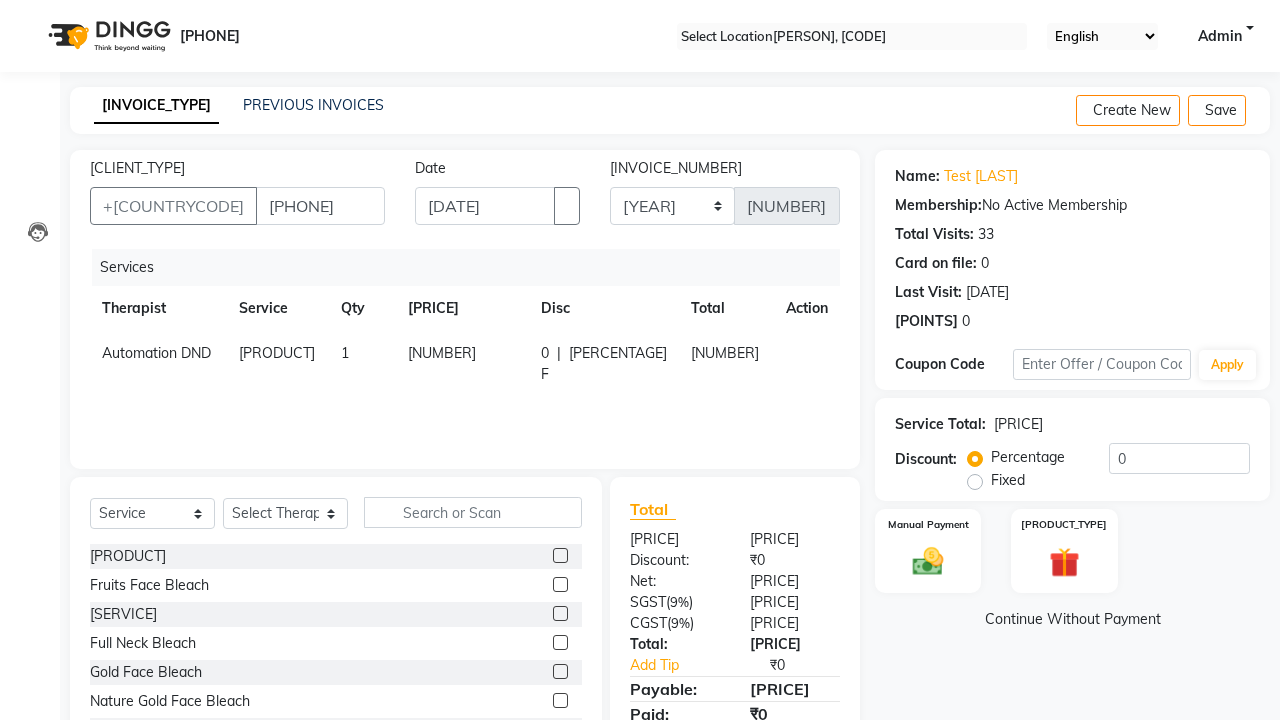 click at bounding box center [559, 585] 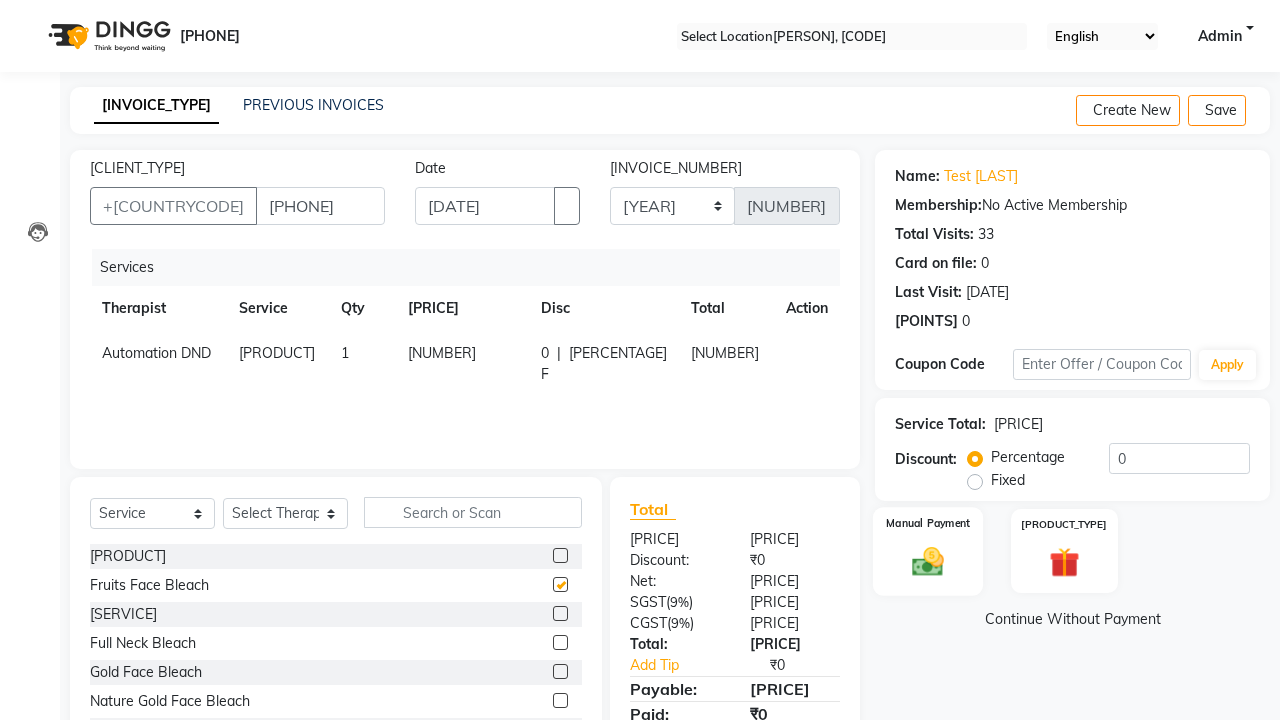 click at bounding box center [928, 561] 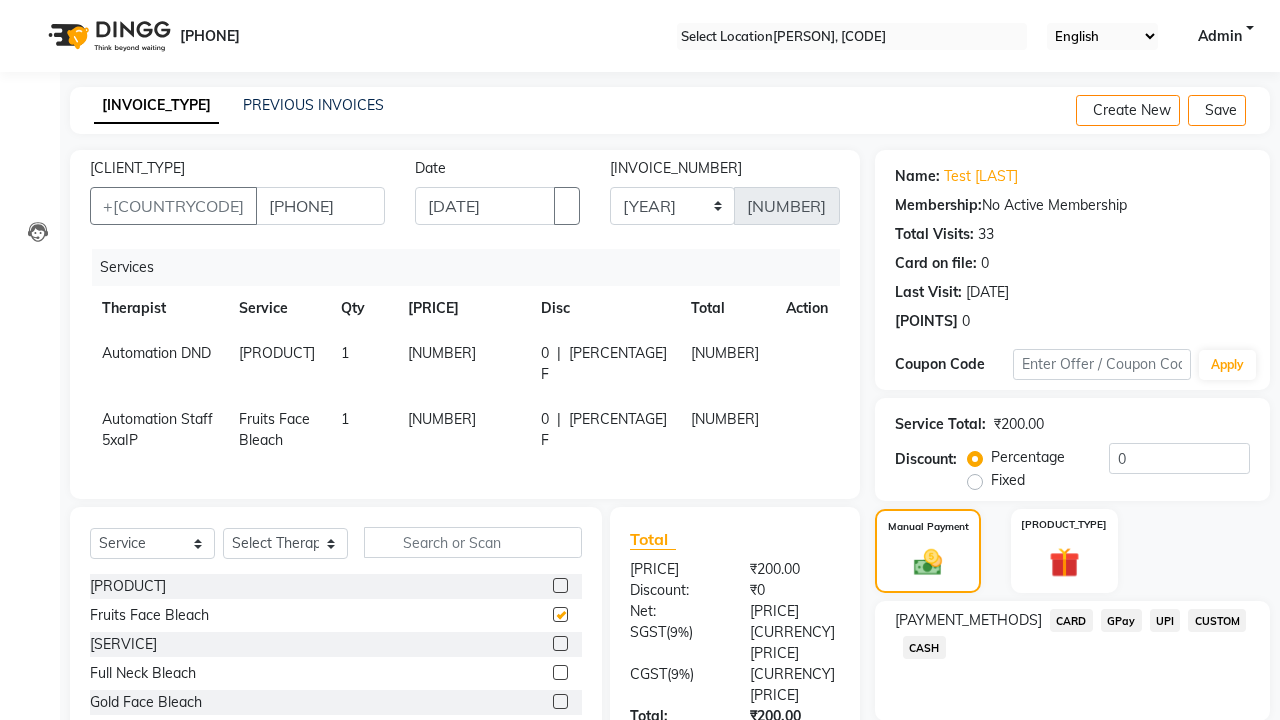click on "CARD" at bounding box center [1071, 620] 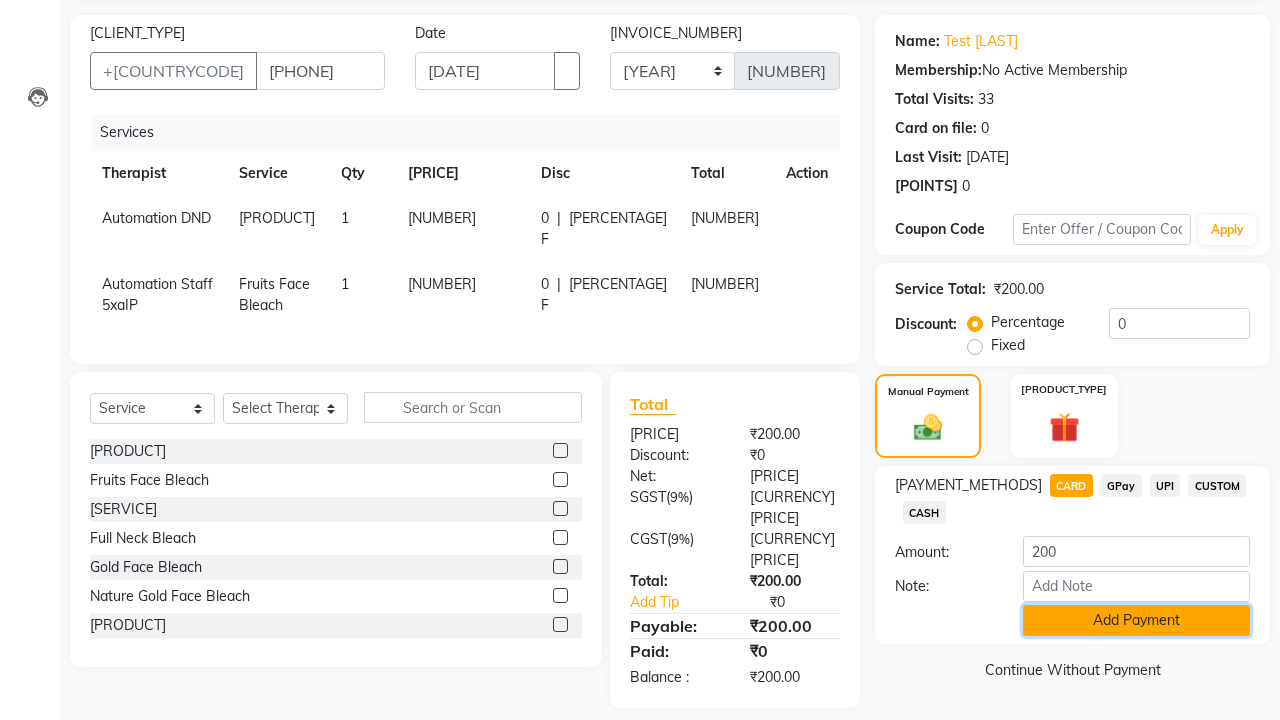 click on "Add Payment" at bounding box center [1136, 620] 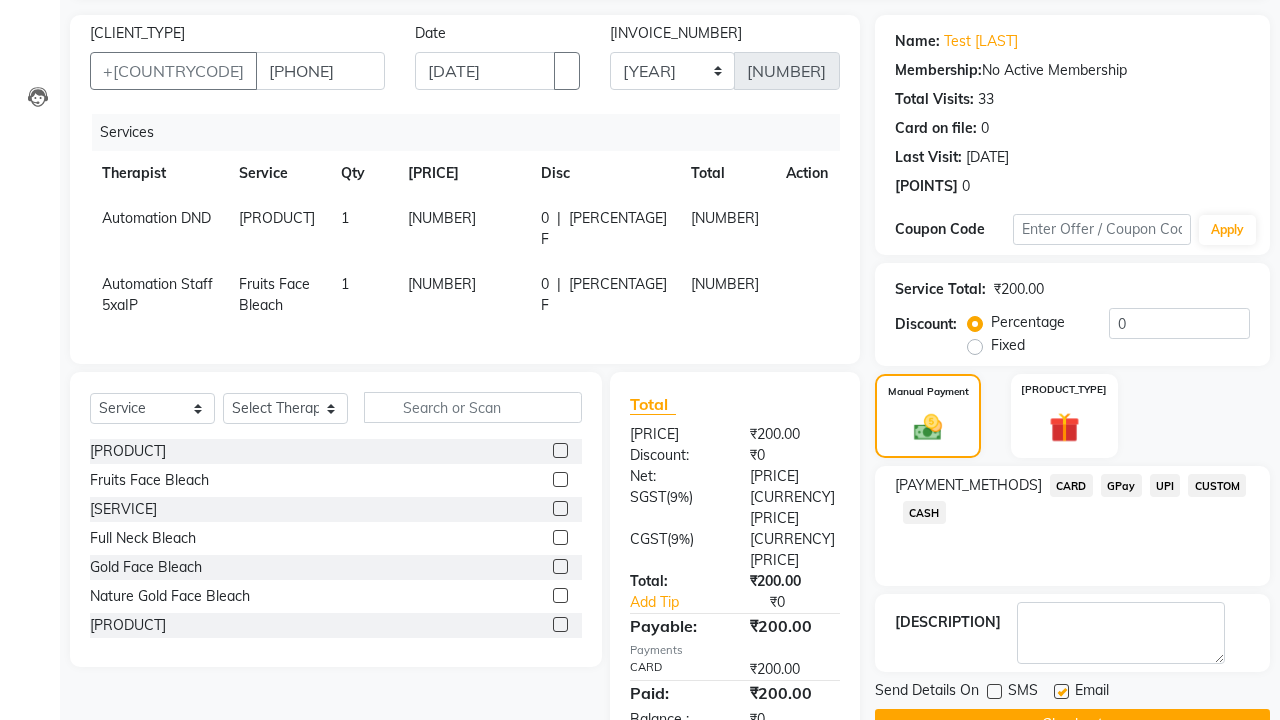 click at bounding box center [1061, 691] 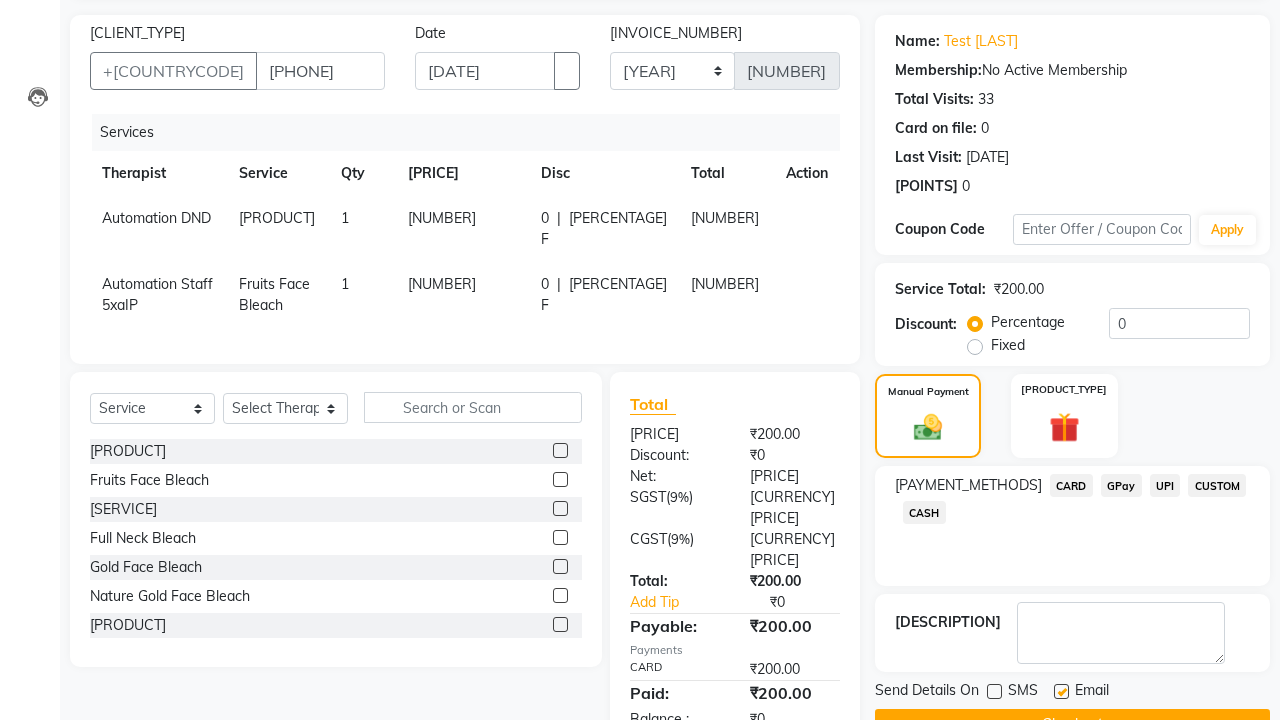 click at bounding box center [1060, 692] 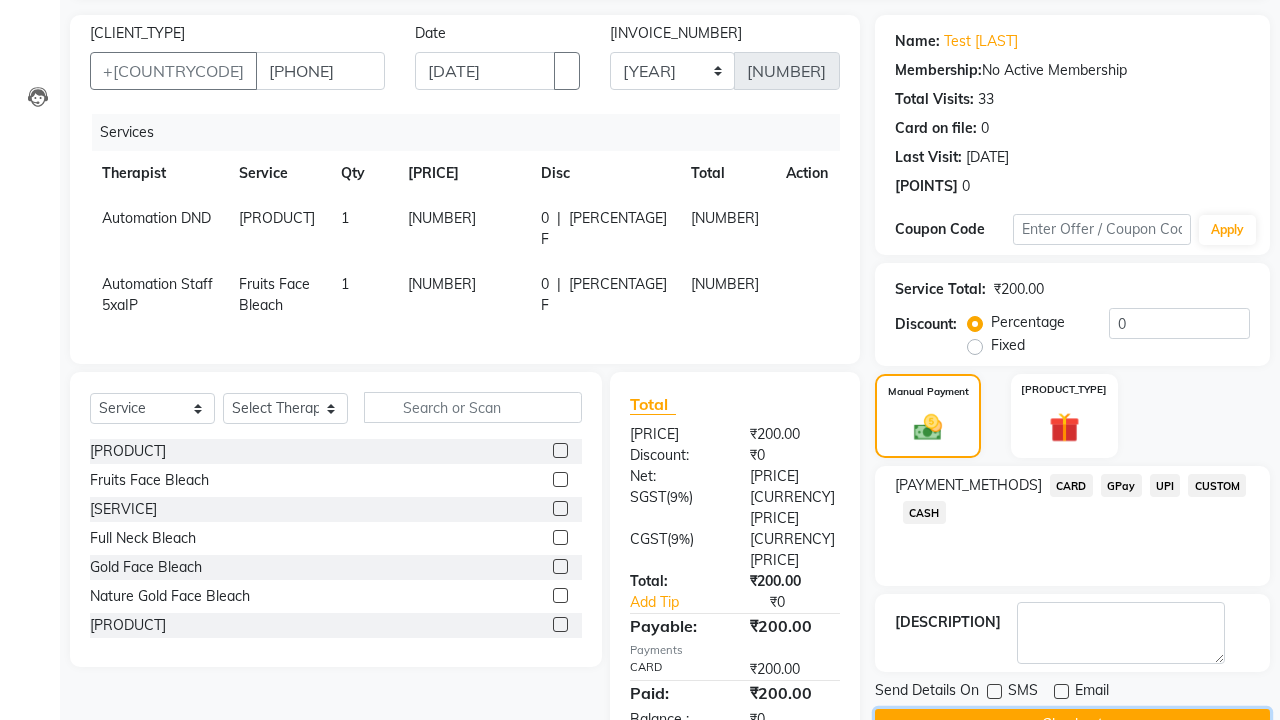 click on "Checkout" at bounding box center (1072, 724) 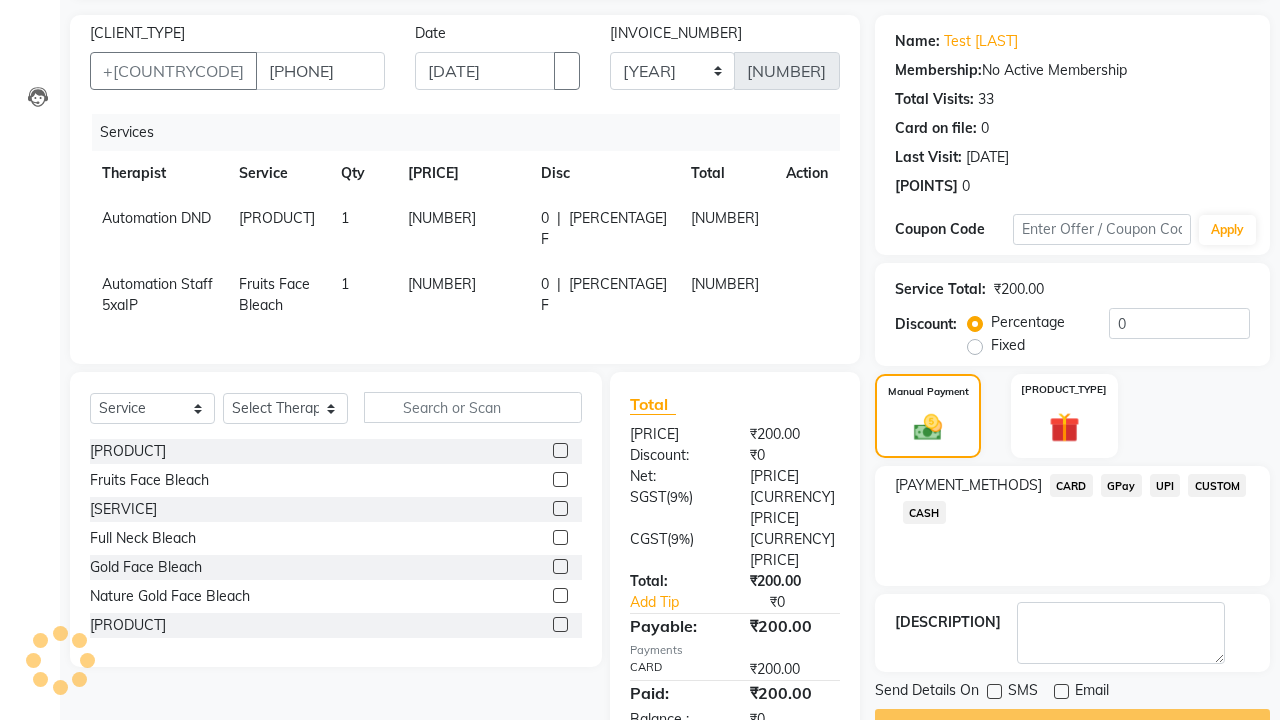 scroll, scrollTop: 162, scrollLeft: 0, axis: vertical 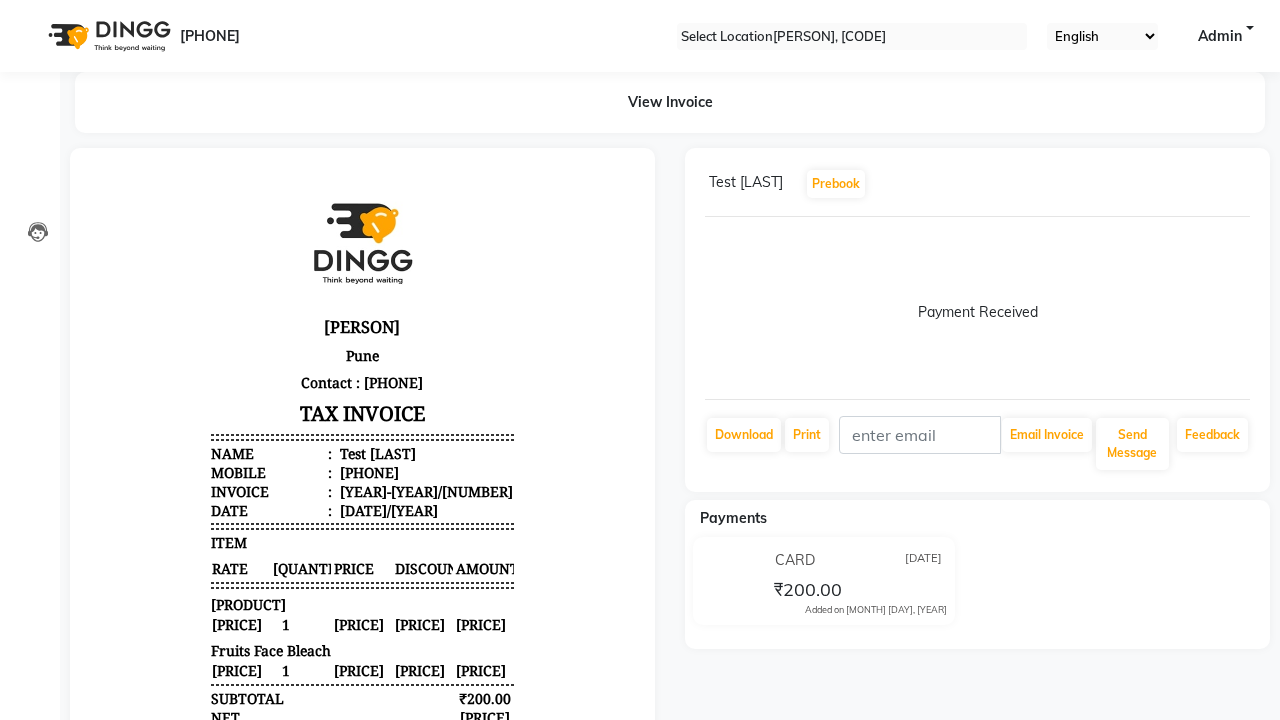 click on "Bill created successfully." at bounding box center [640, 957] 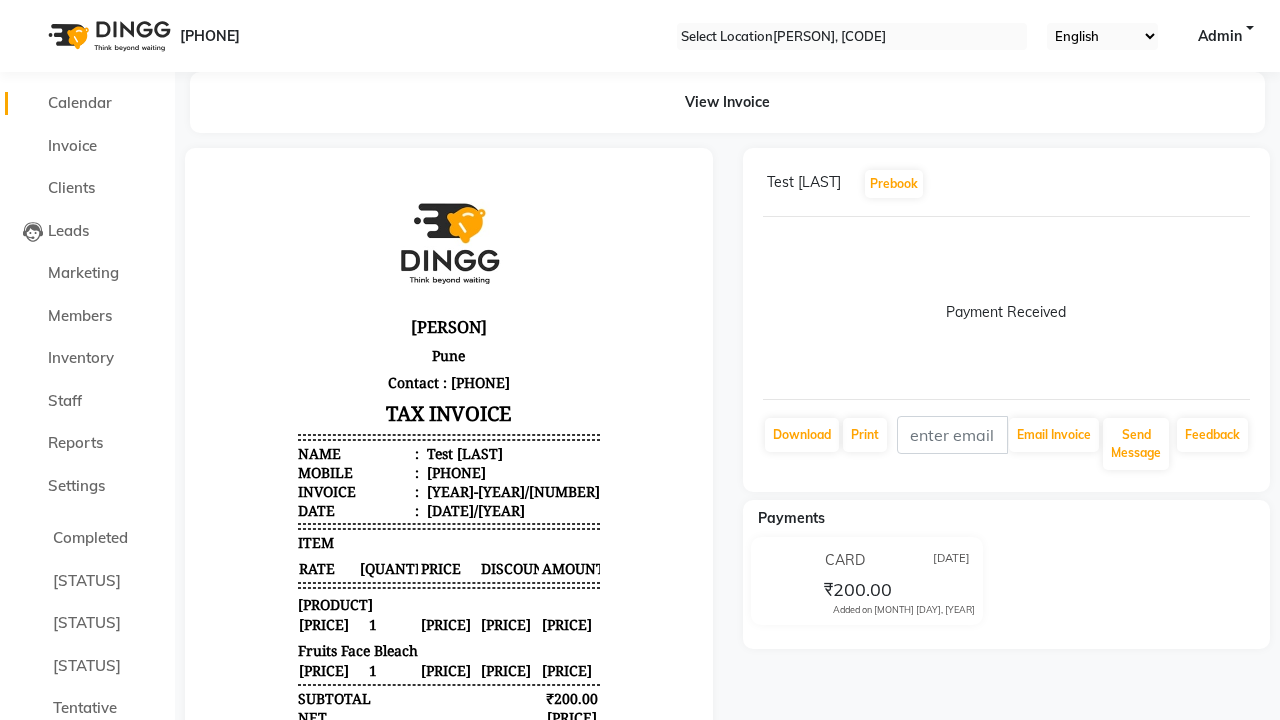 click on "Calendar" at bounding box center (80, 102) 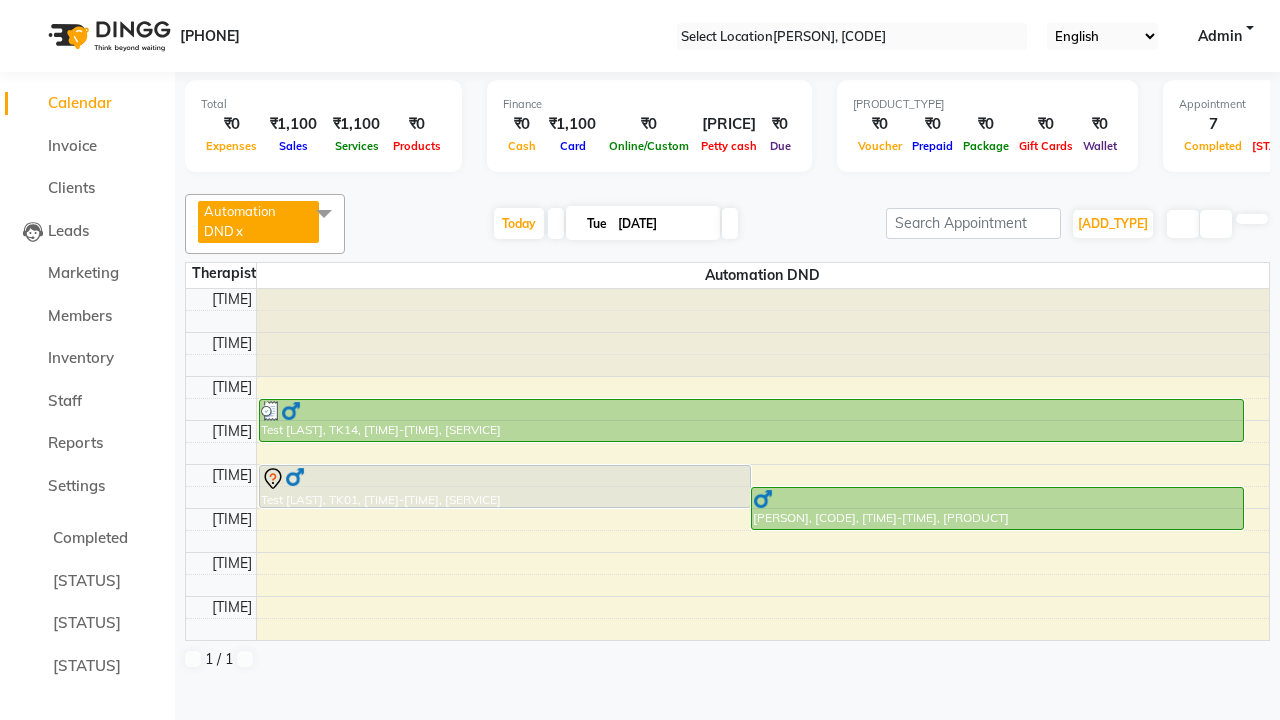 click on "Test [LAST], TK14, [TIME]-[TIME], [SERVICE]" at bounding box center (505, 486) 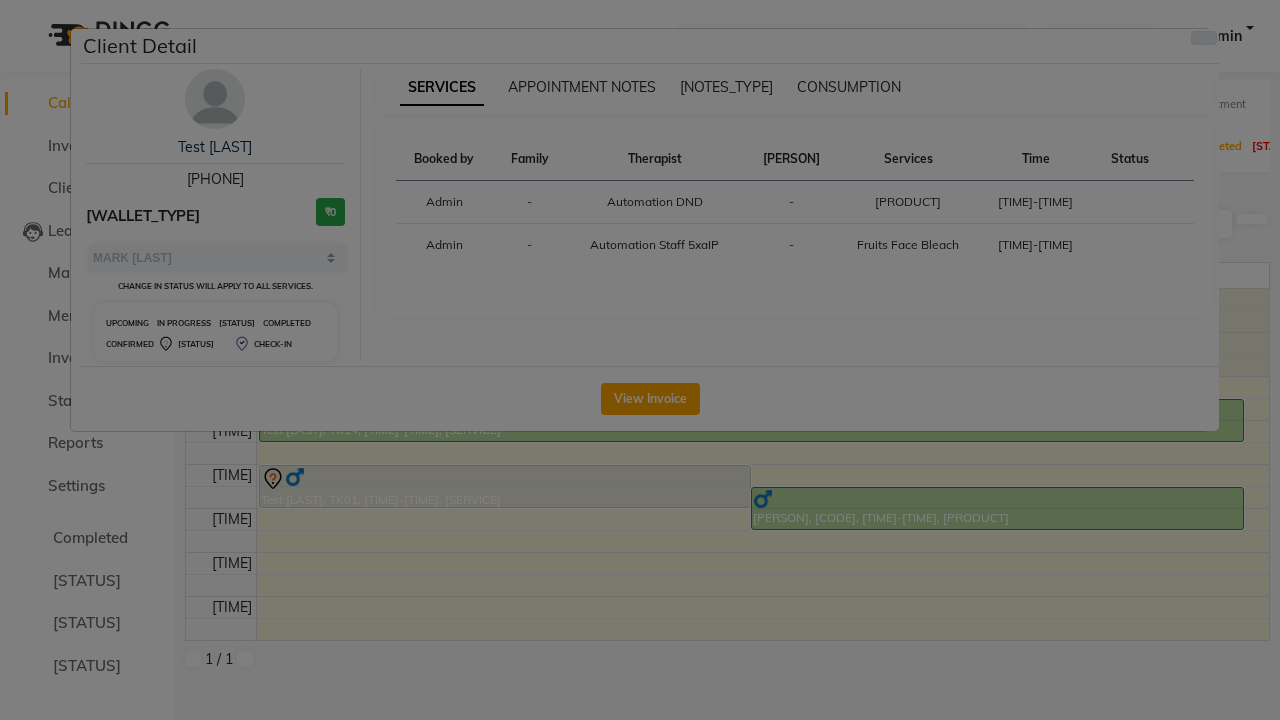 click at bounding box center [1204, 38] 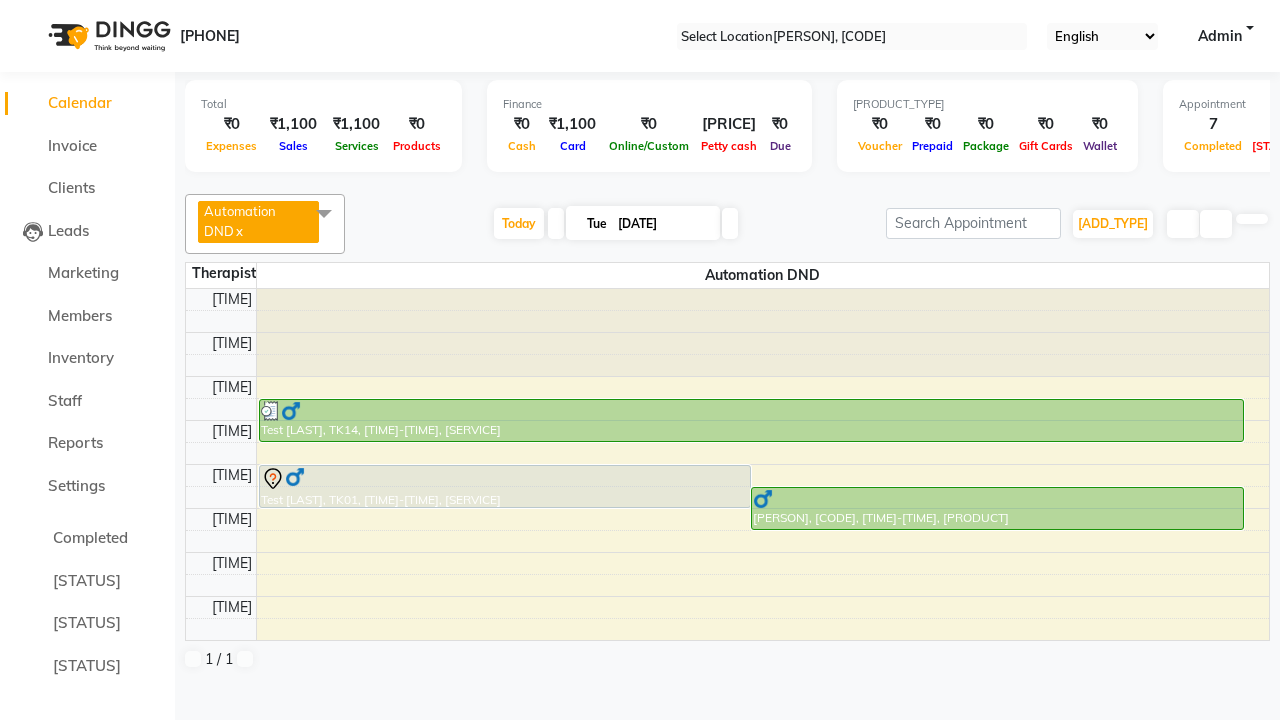 click at bounding box center (324, 213) 